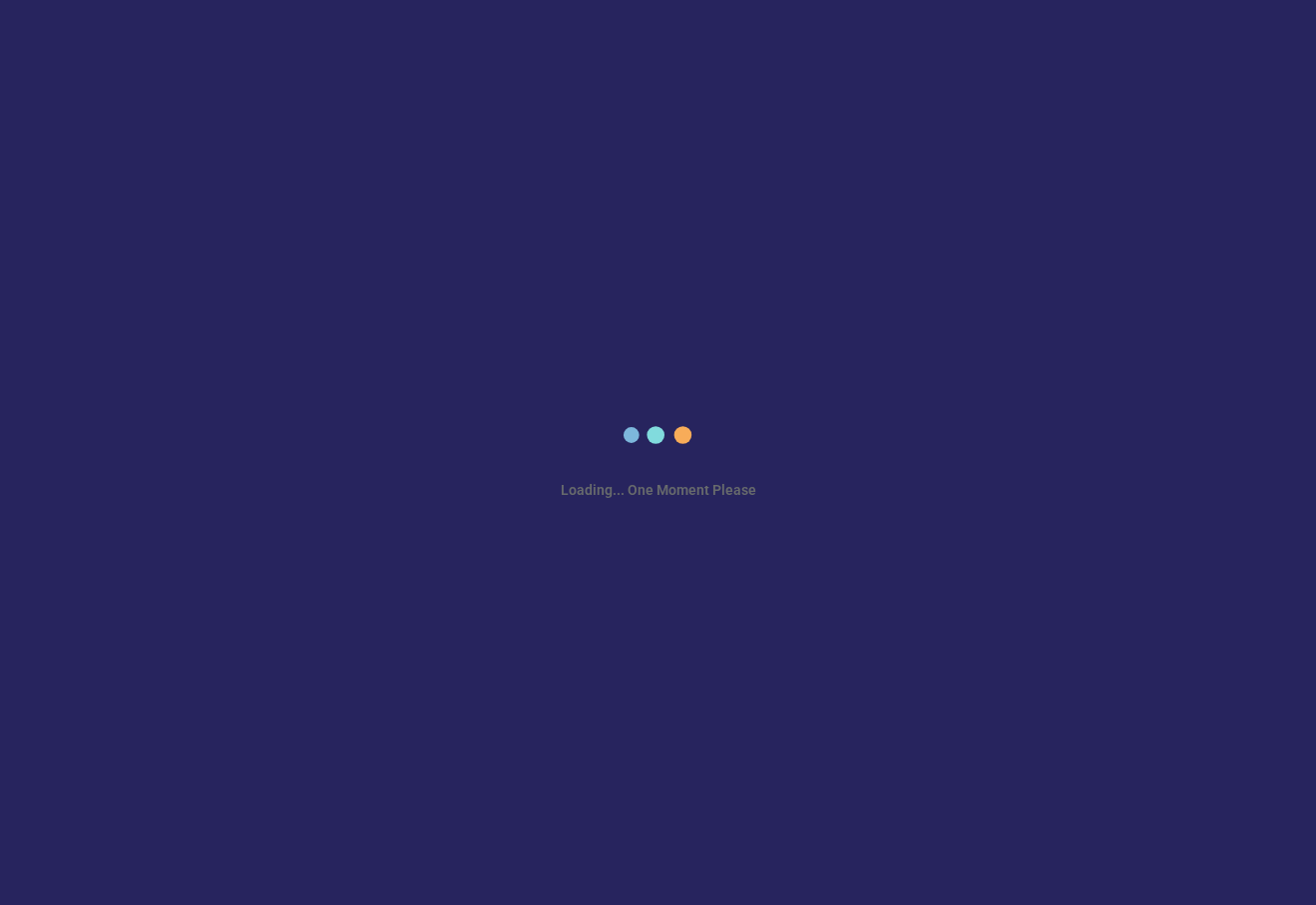 scroll, scrollTop: 0, scrollLeft: 0, axis: both 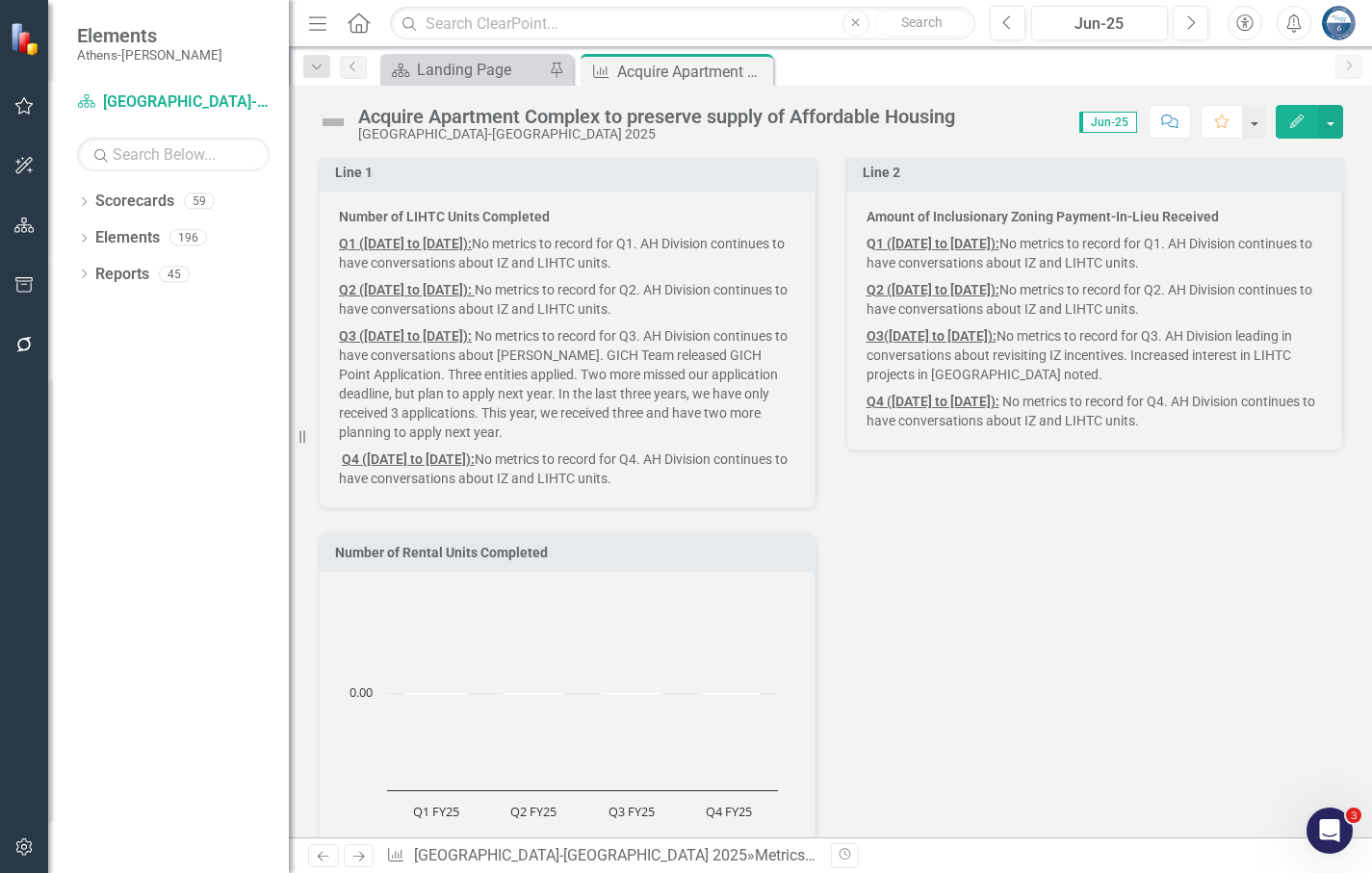 click on "Q4 ([DATE] to [DATE]):  No metrics to record for Q4. AH Division continues to have conversations about IZ and LIHTC units." at bounding box center [567, 467] 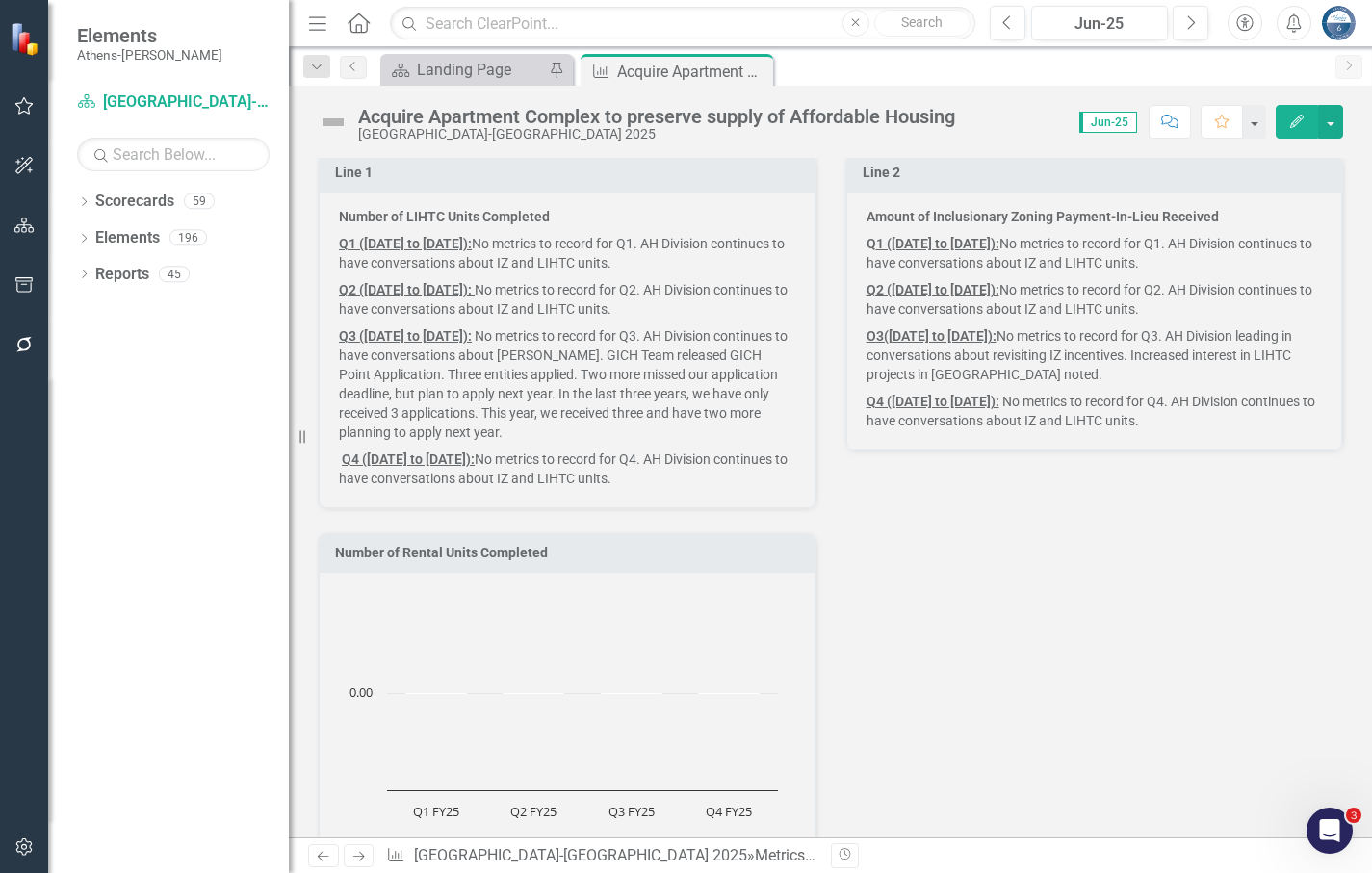 click on "Q4 ([DATE] to [DATE]):  No metrics to record for Q4. AH Division continues to have conversations about IZ and LIHTC units." at bounding box center [567, 467] 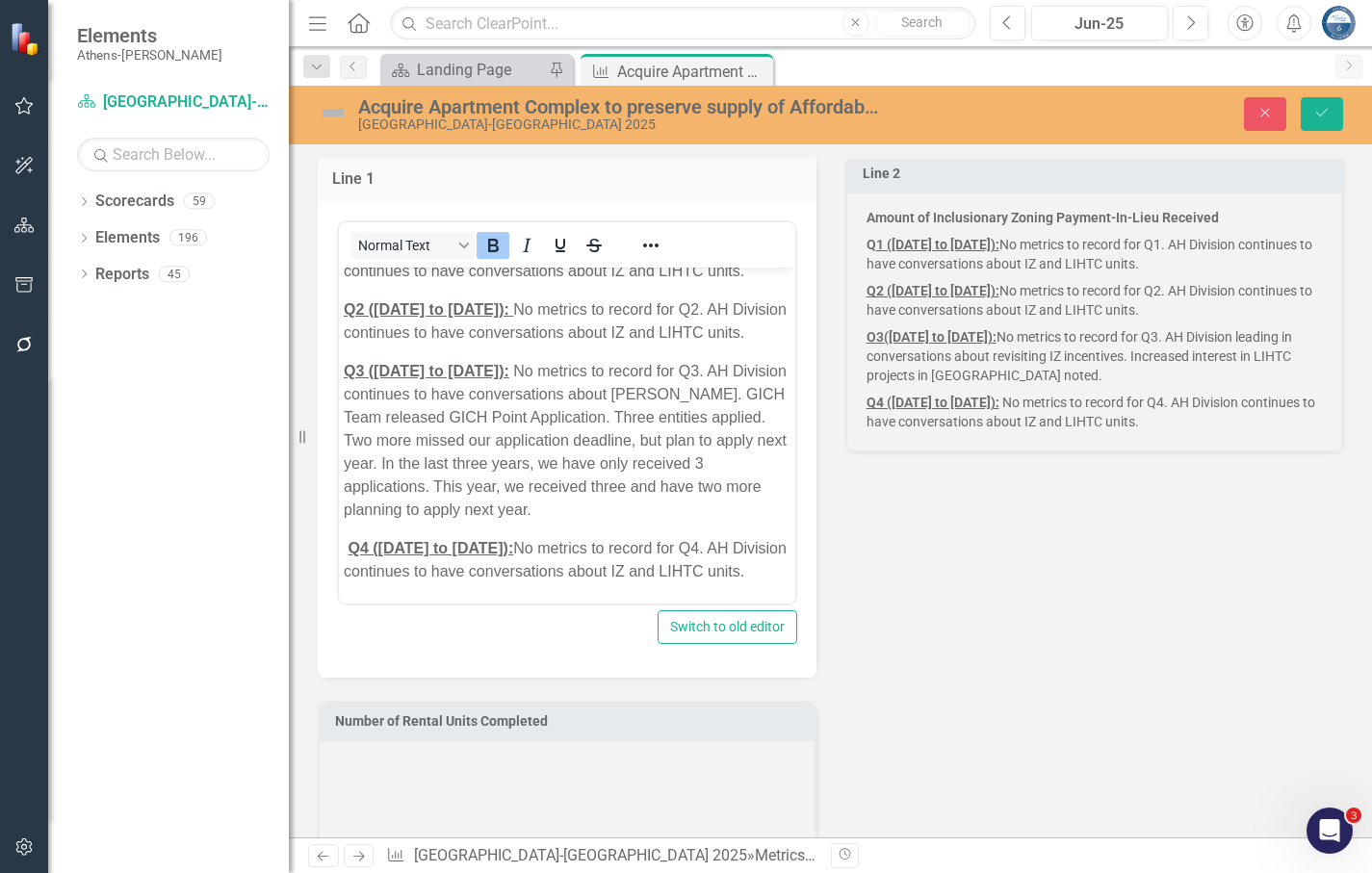 scroll, scrollTop: 141, scrollLeft: 0, axis: vertical 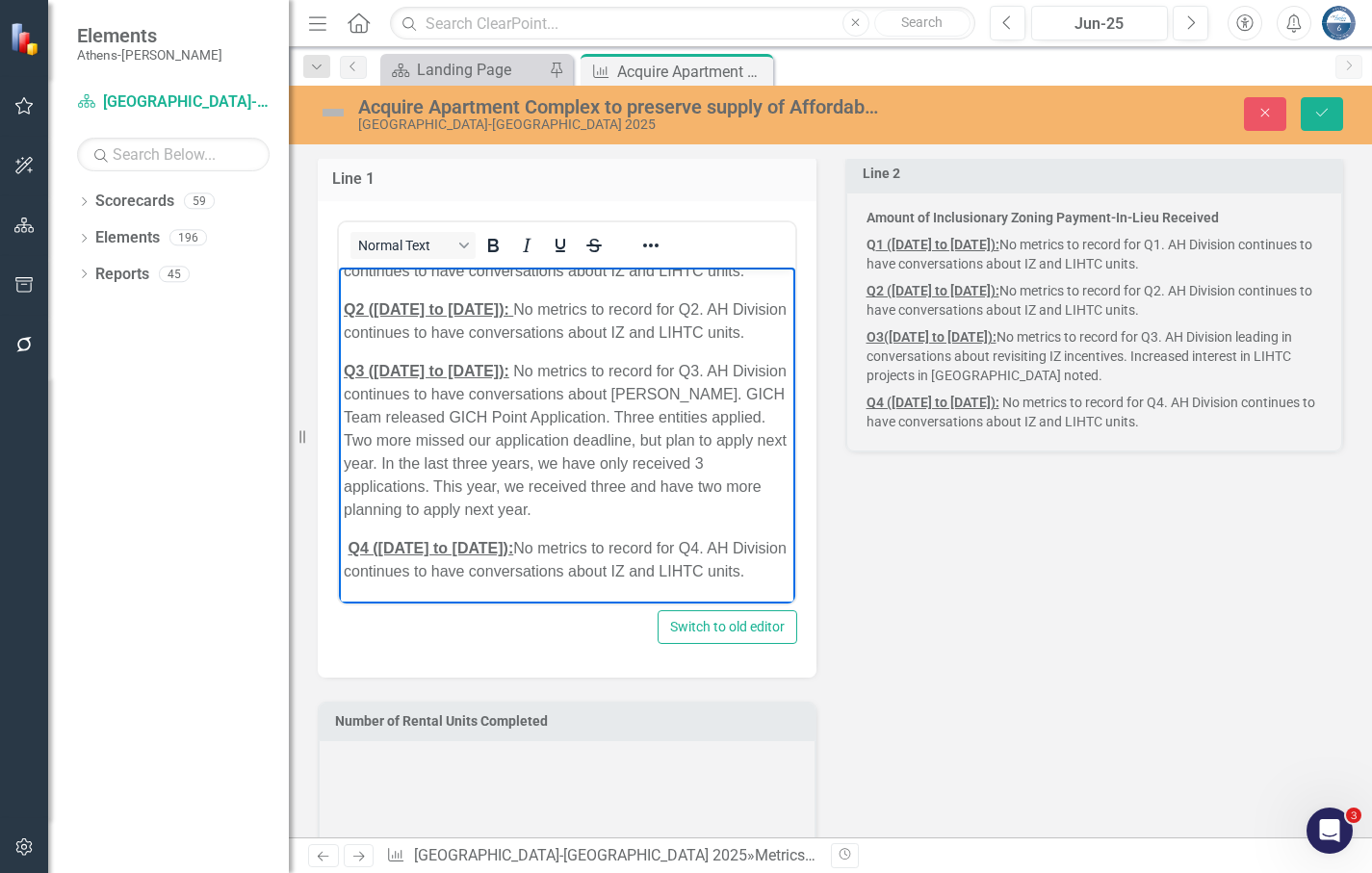 drag, startPoint x: 450, startPoint y: 572, endPoint x: 342, endPoint y: 526, distance: 117.38824 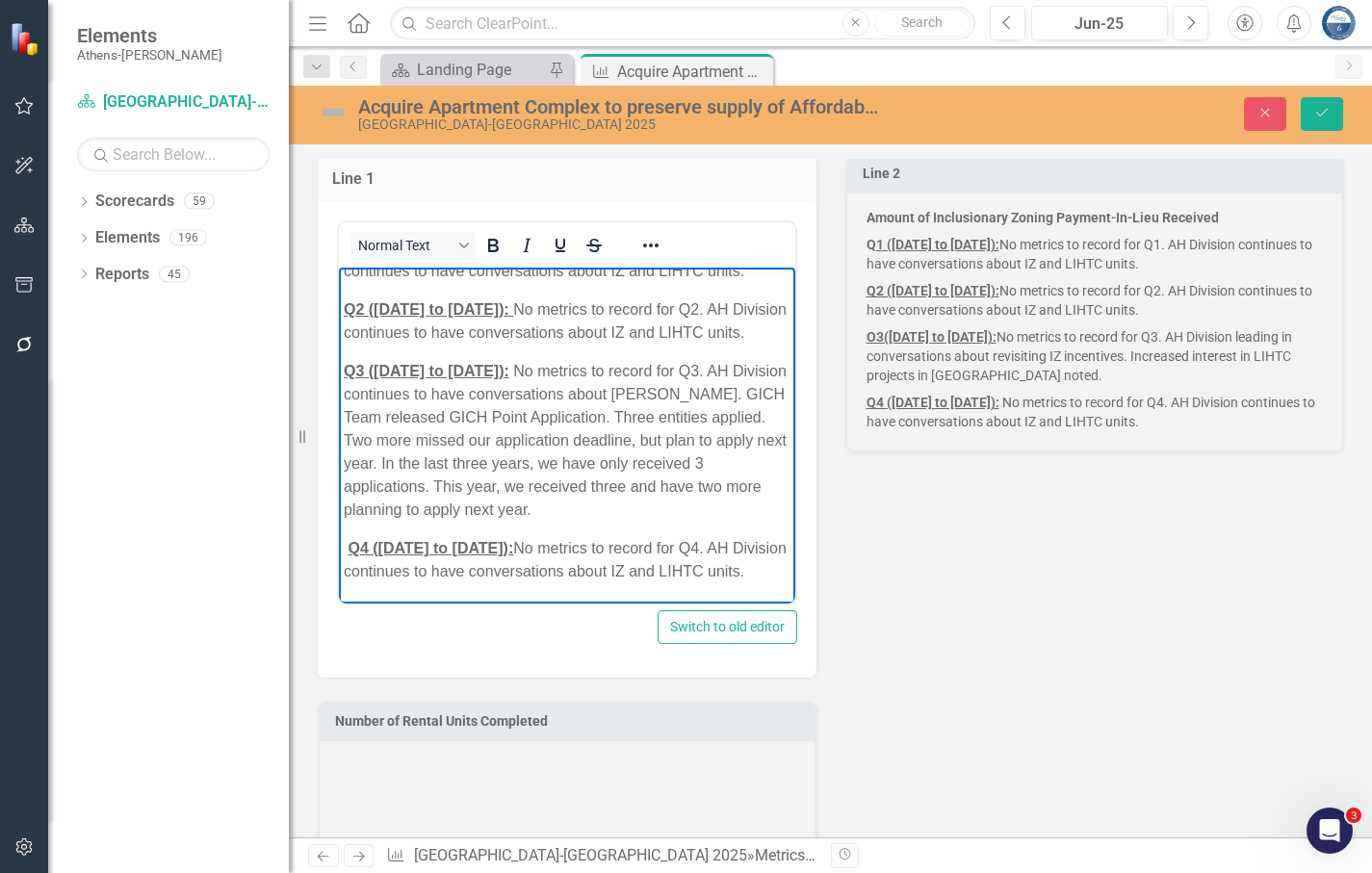 click on "Number of LIHTC Units Completed Q1 ([DATE] to [DATE]):  No metrics to record for Q1. AH Division continues to have conversations about IZ and LIHTC units. Q2 ([DATE] to [DATE]):   No metrics to record for Q2. AH Division continues to have conversations about IZ and LIHTC units. Q3 ([DATE] to [DATE]):   No metrics to record for Q3. AH Division continues to have conversations about [PERSON_NAME]. GICH Team released GICH Point Application. Three entities applied. Two more missed our application deadline, but plan to apply next year. In the last three years, we have only received 3 applications. This year, we received three and have two more planning to apply next year.   Q4 ([DATE] to [DATE]):  No metrics to record for Q4. AH Division continues to have conversations about IZ and LIHTC units." at bounding box center (567, 398) 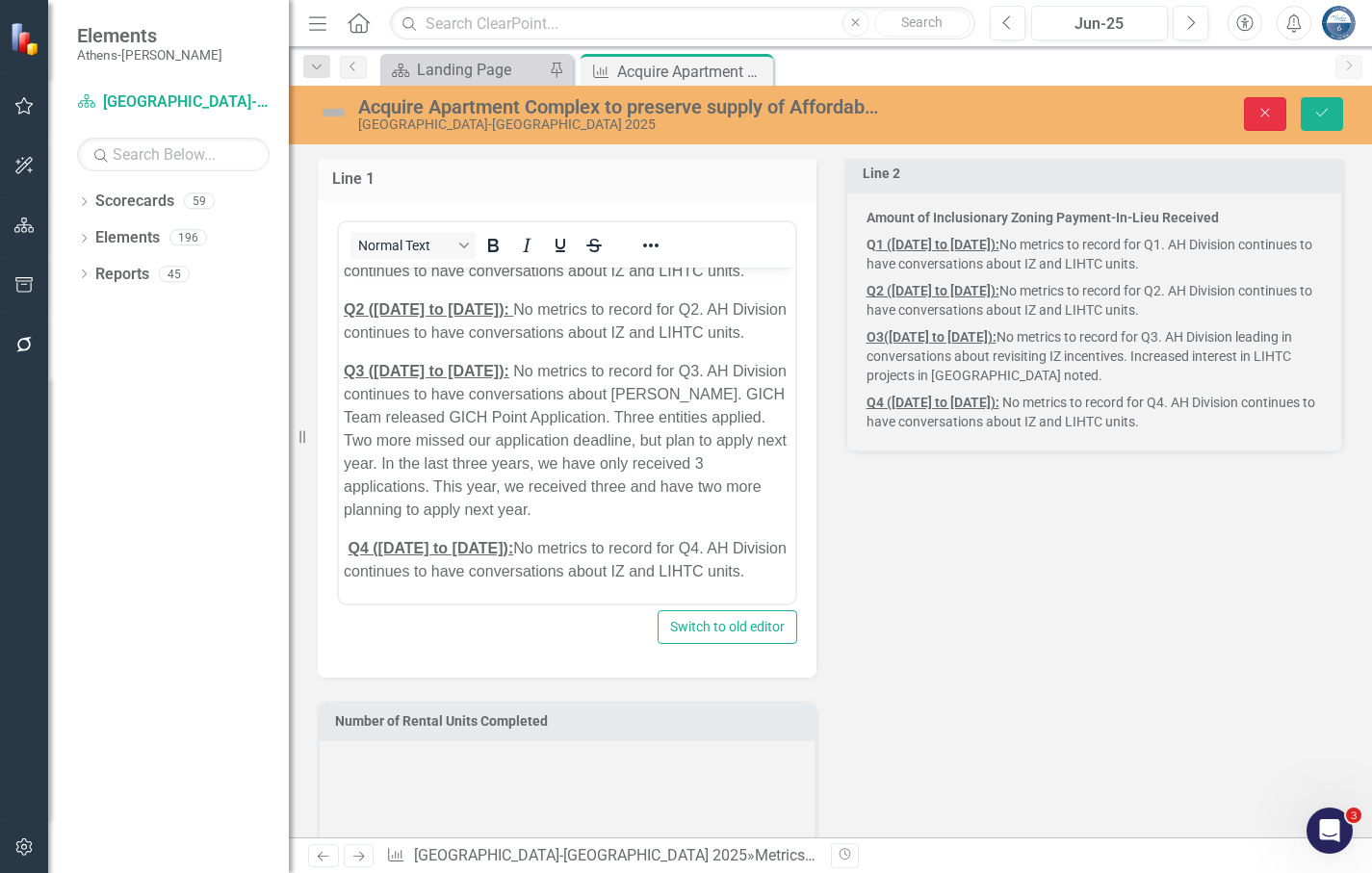 click on "Close" 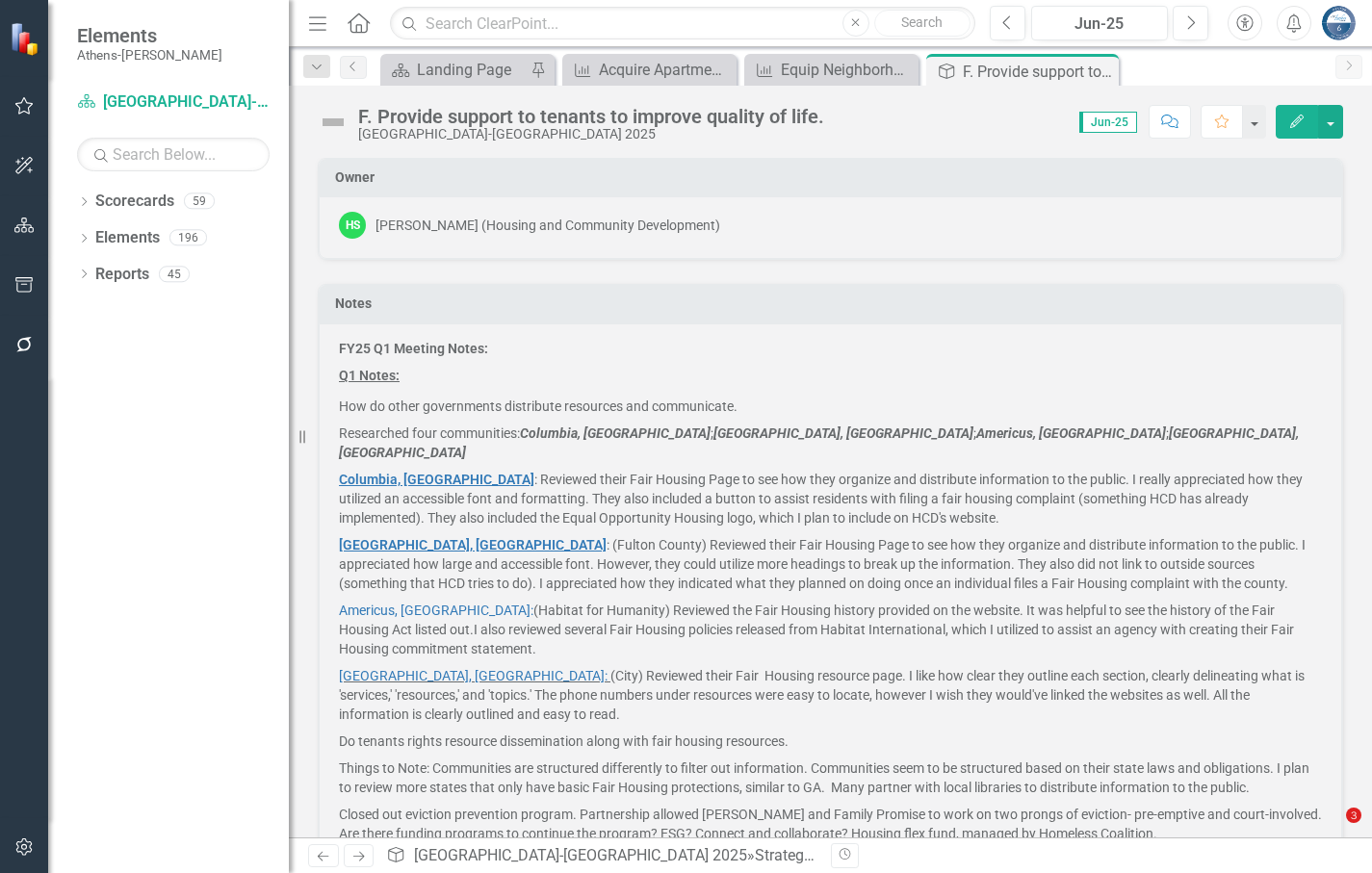 scroll, scrollTop: 0, scrollLeft: 0, axis: both 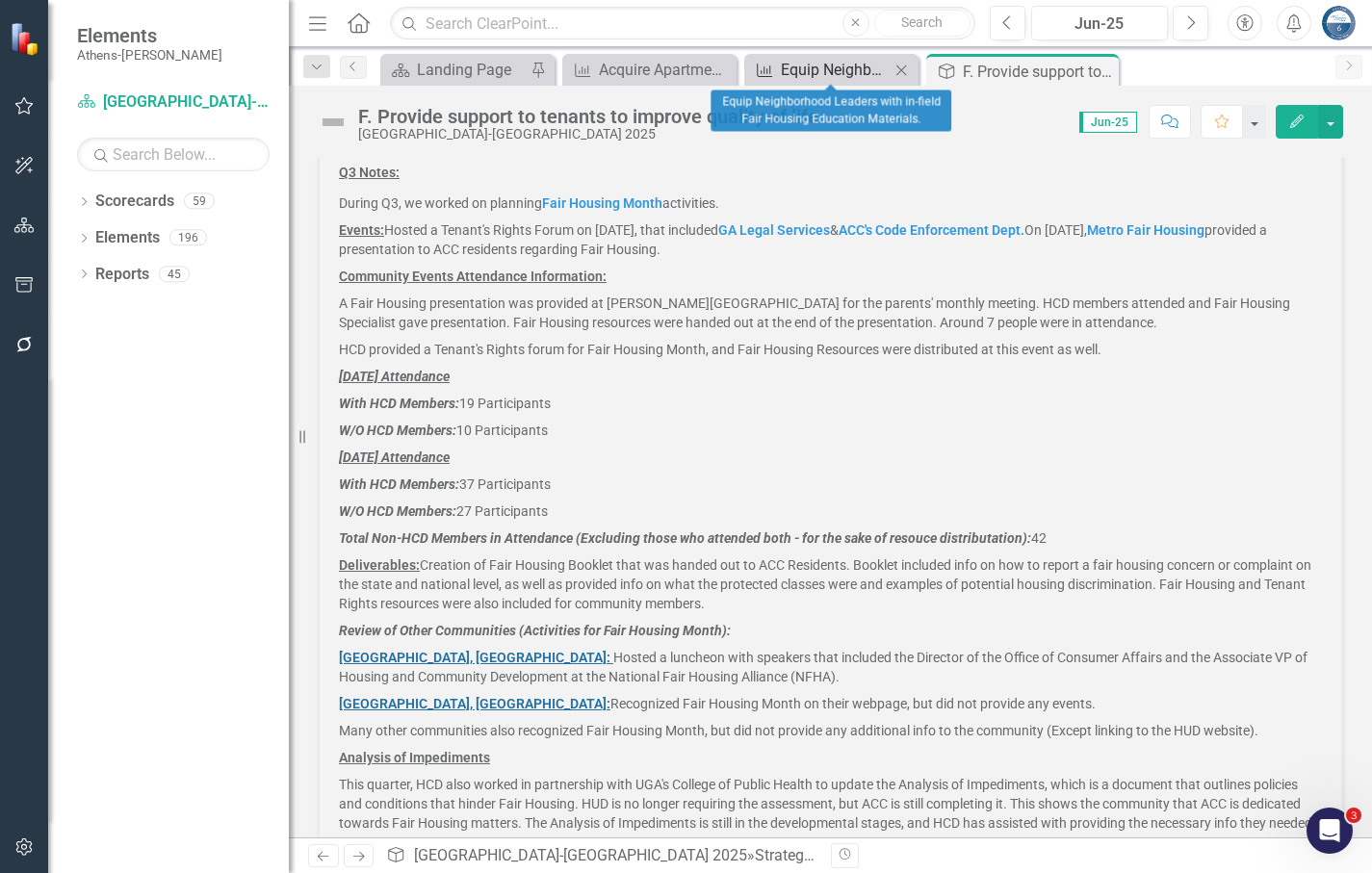 click on "Equip Neighborhood Leaders with in-field Fair Housing Education Materials." at bounding box center [835, 69] 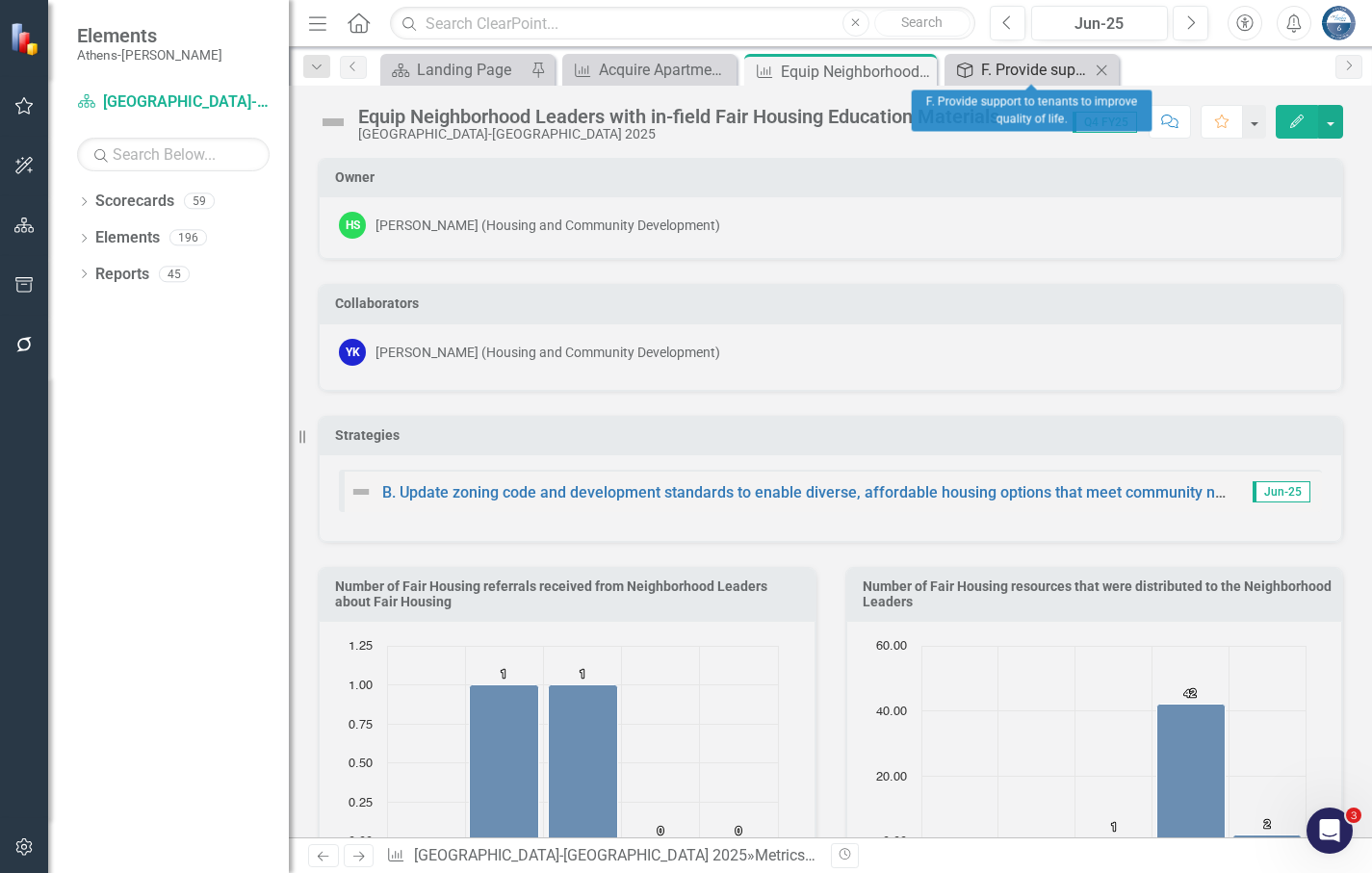 click on "F. Provide support to tenants to improve quality of life." at bounding box center (1035, 69) 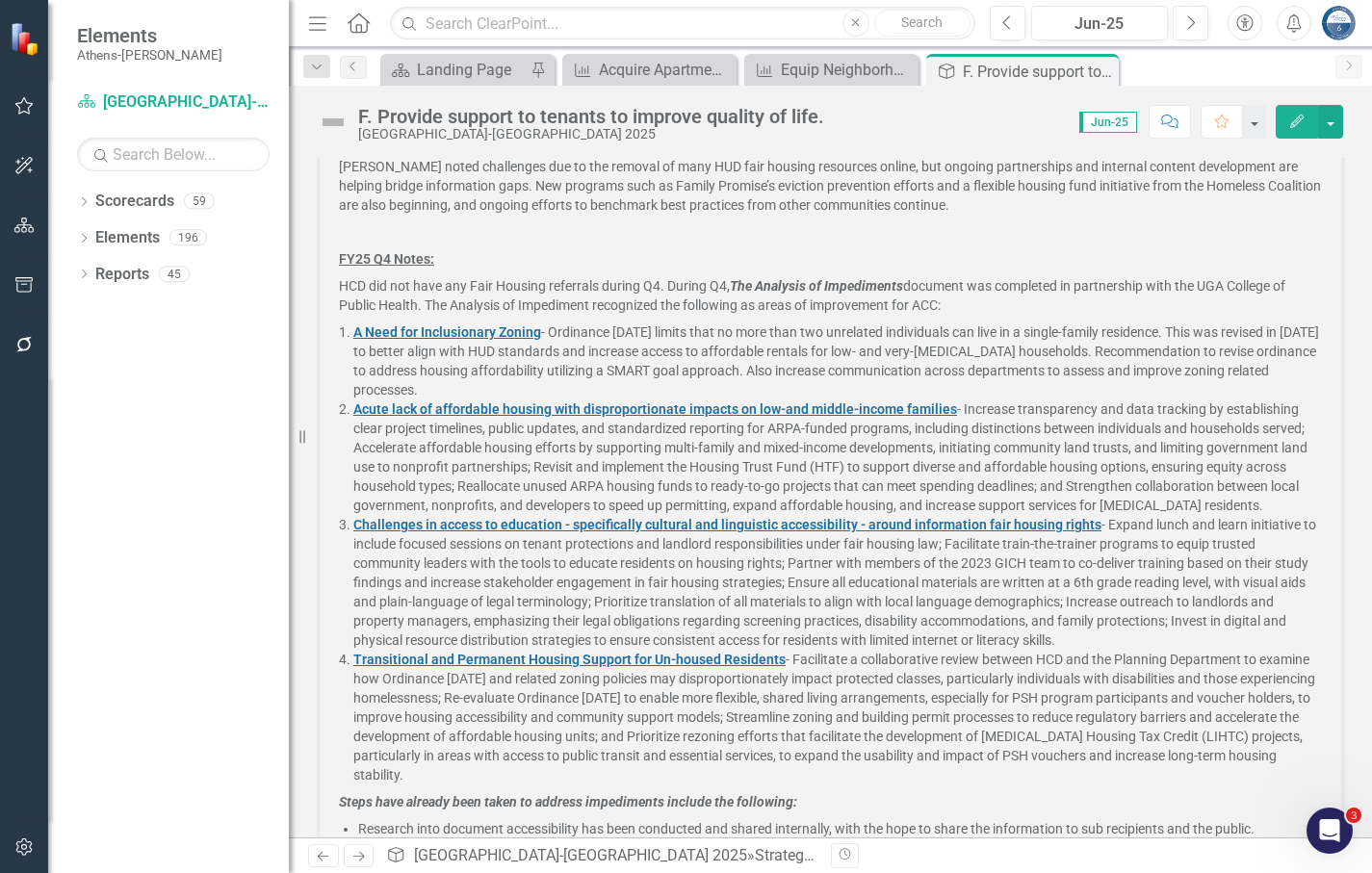 scroll, scrollTop: 2496, scrollLeft: 0, axis: vertical 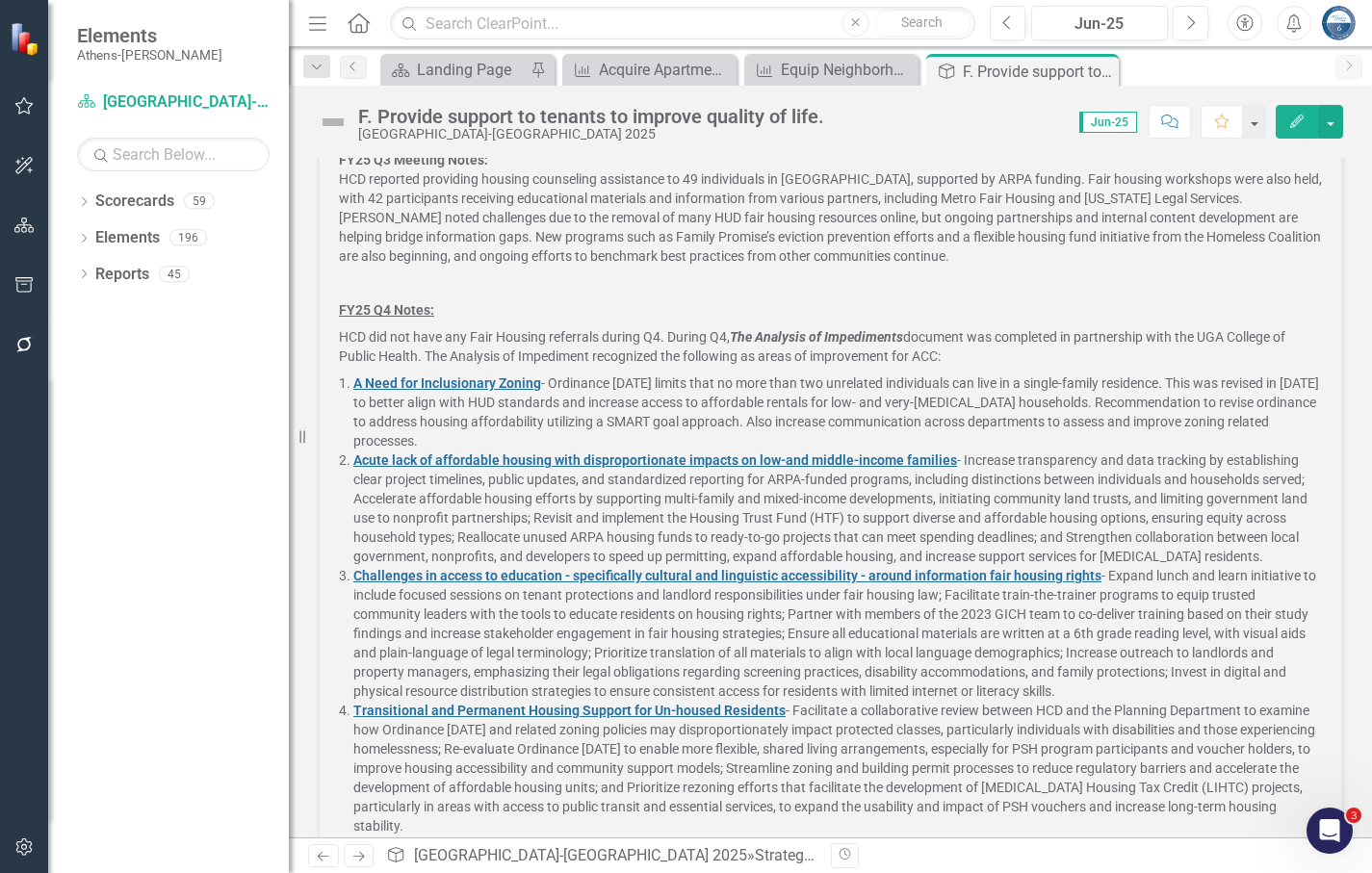 click on "FY25 Q4 Notes:" at bounding box center [830, 310] 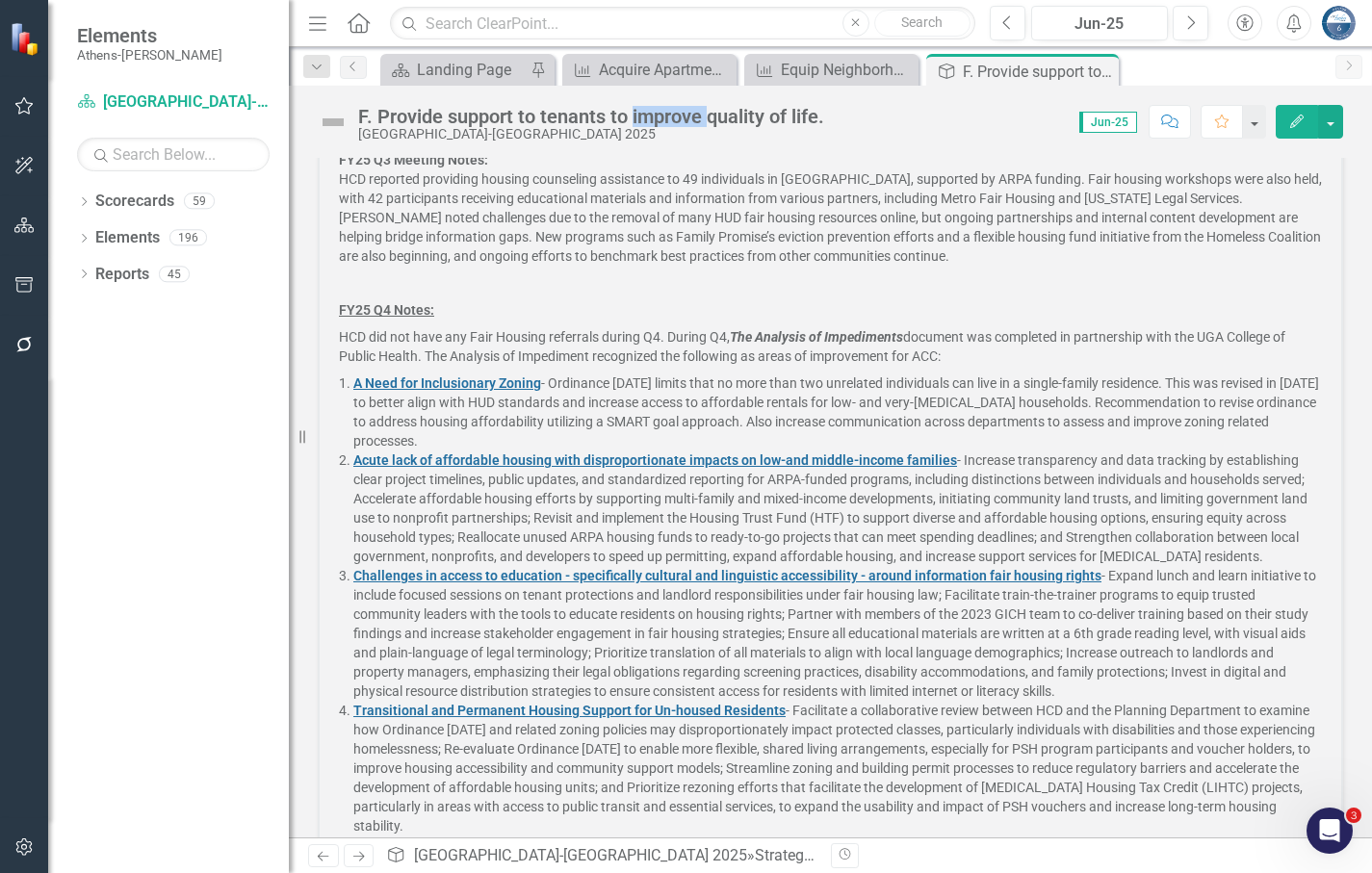 click on "F. Provide support to tenants to improve quality of life." at bounding box center (591, 116) 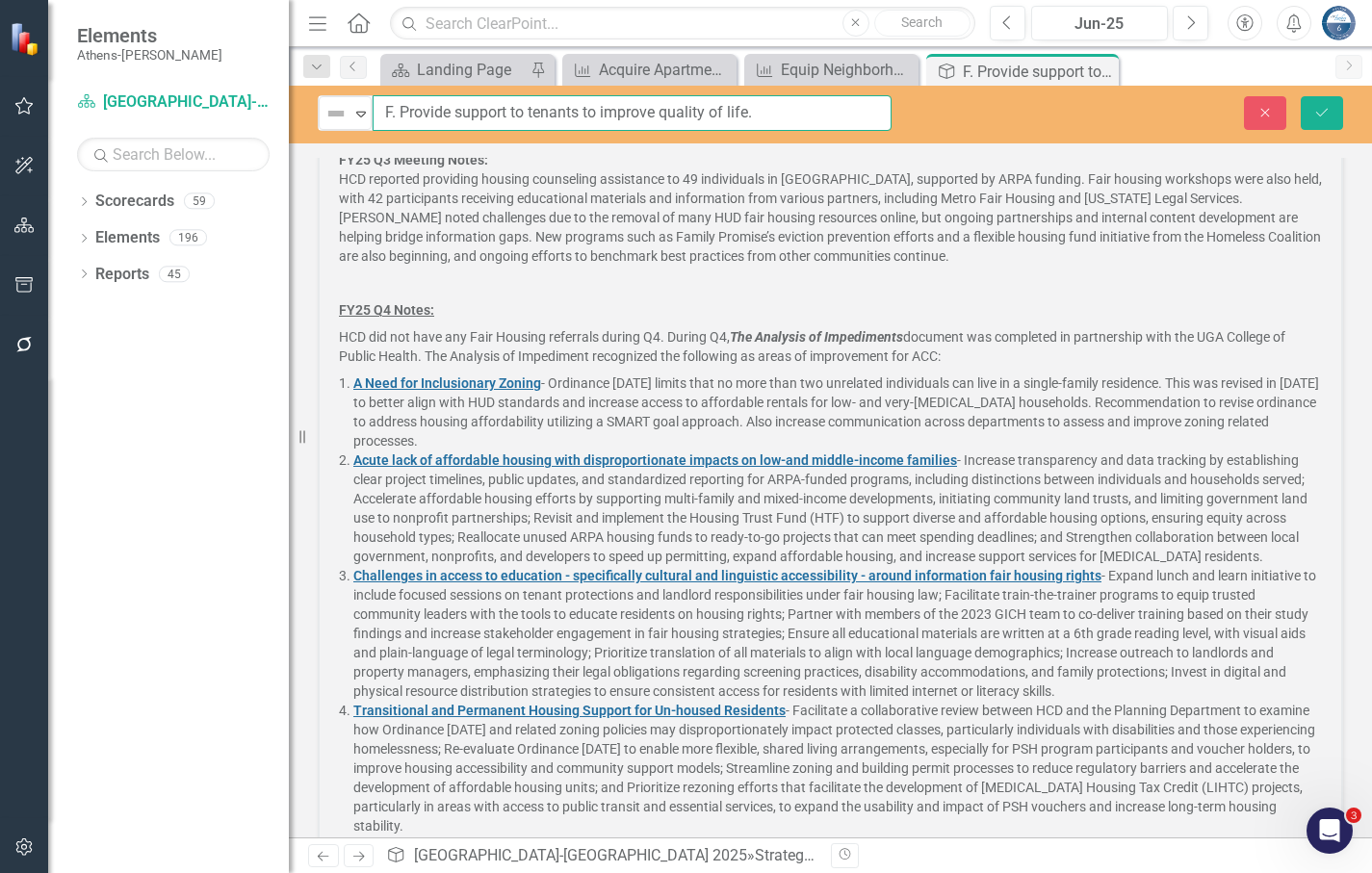 drag, startPoint x: 796, startPoint y: 114, endPoint x: 378, endPoint y: 131, distance: 418.3456 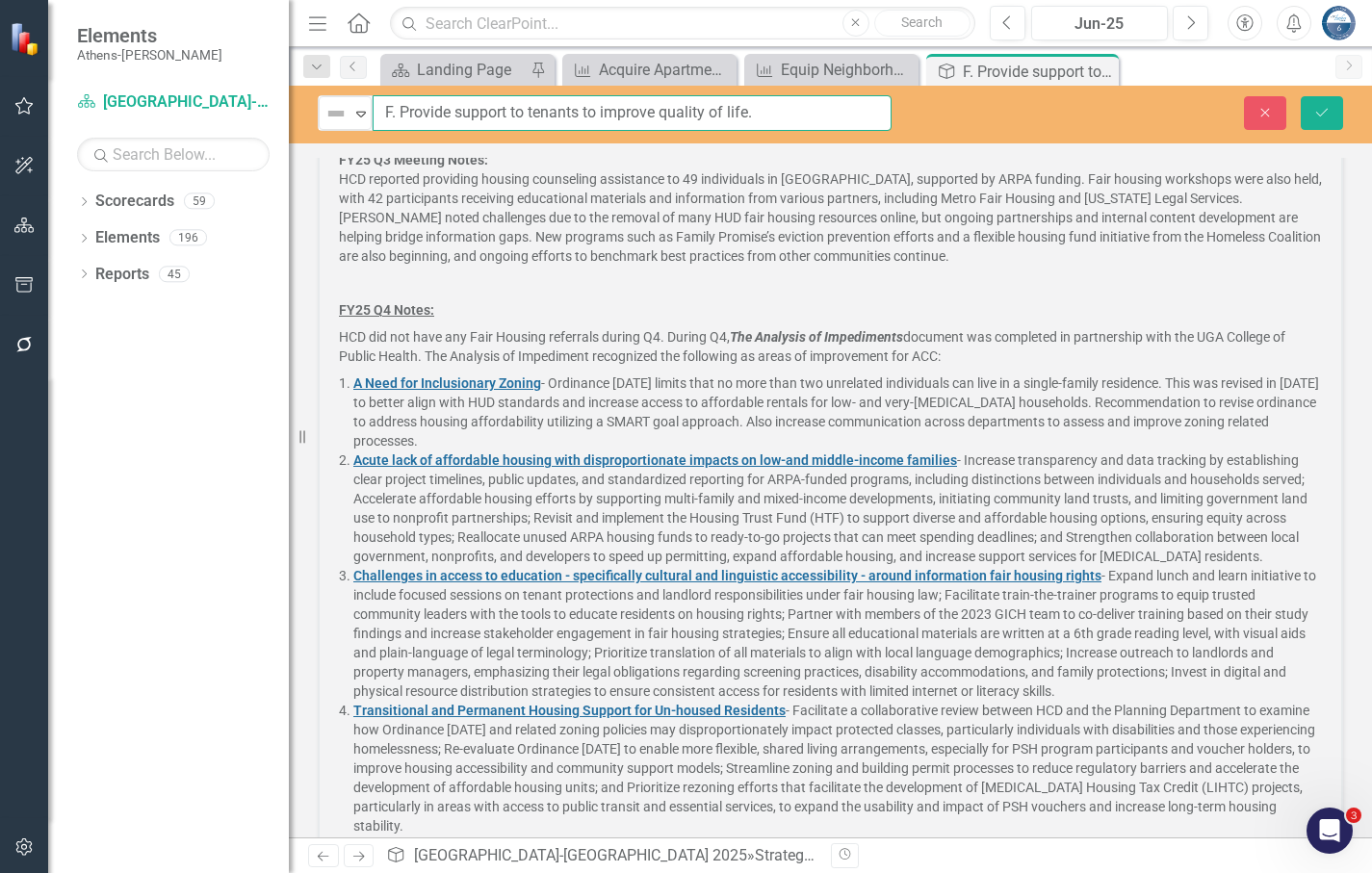 click on "Not Defined Expand F. Provide support to tenants to improve quality of life. Close Save" at bounding box center (830, 115) 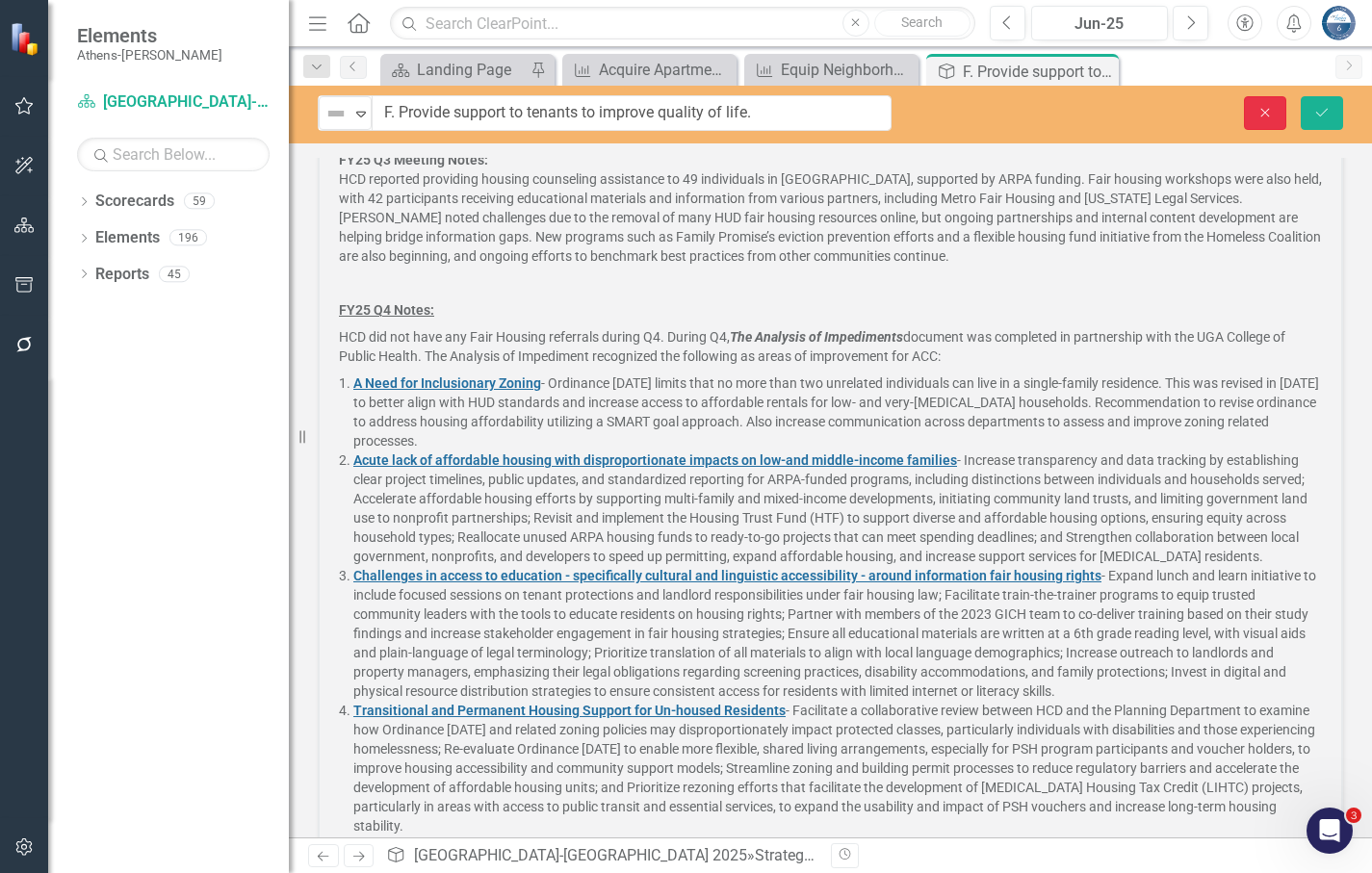 click on "Close" 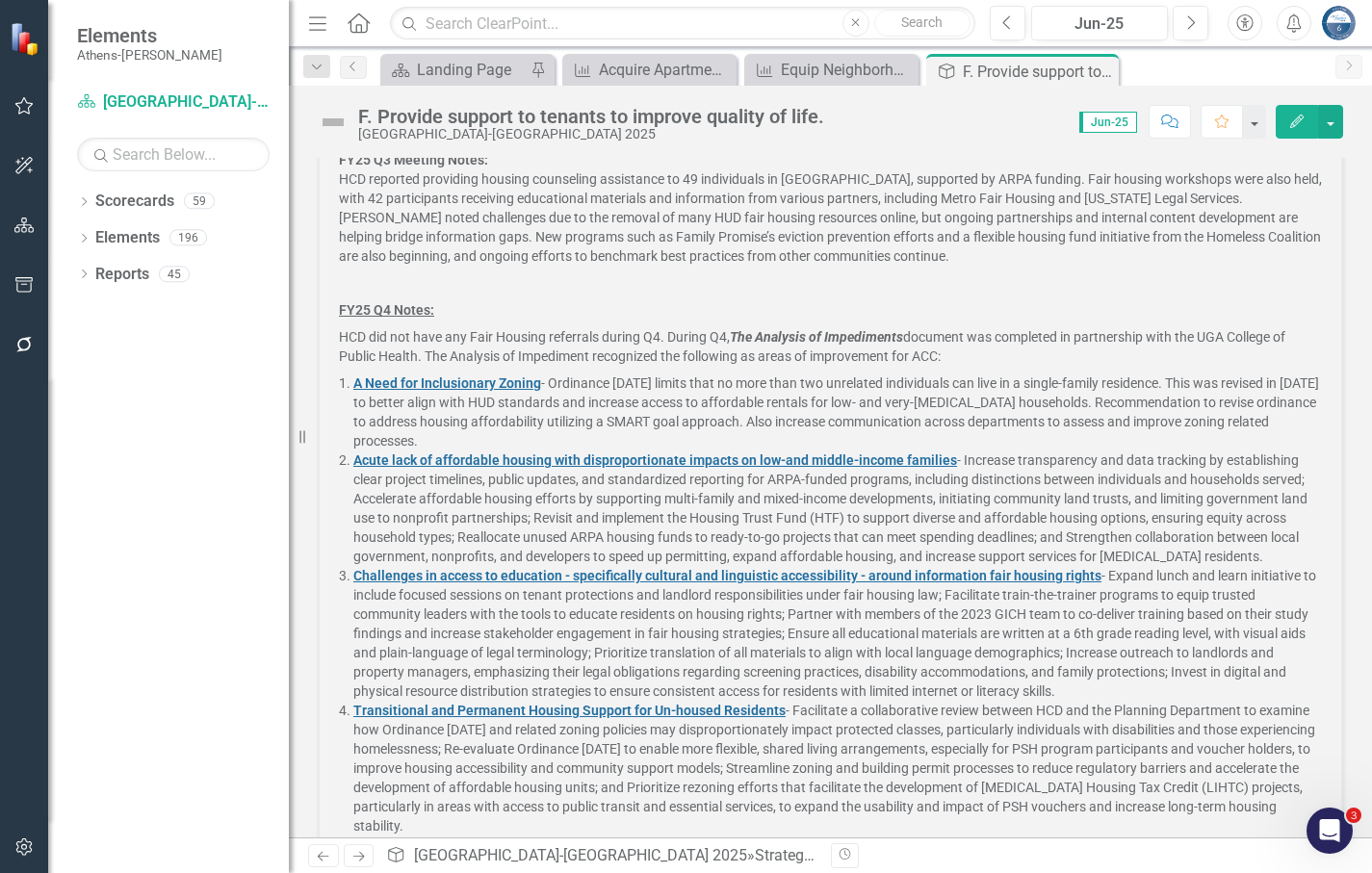 click on "Acute lack of affordable housing with disproportionate impacts on low-and middle-income families  - Increase transparency and data tracking by establishing clear project timelines, public updates, and standardized reporting for ARPA-funded programs, including distinctions between individuals and households served; Accelerate affordable housing efforts by supporting multi-family and mixed-income developments, initiating community land trusts, and limiting government land use to nonprofit partnerships; Revisit and implement the Housing Trust Fund (HTF) to support diverse and affordable housing options, ensuring equity across household types; Reallocate unused ARPA housing funds to ready-to-go projects that can meet spending deadlines; and Strengthen collaboration between local government, nonprofits, and developers to speed up permitting, expand affordable housing, and increase support services for low-income residents." at bounding box center (838, 508) 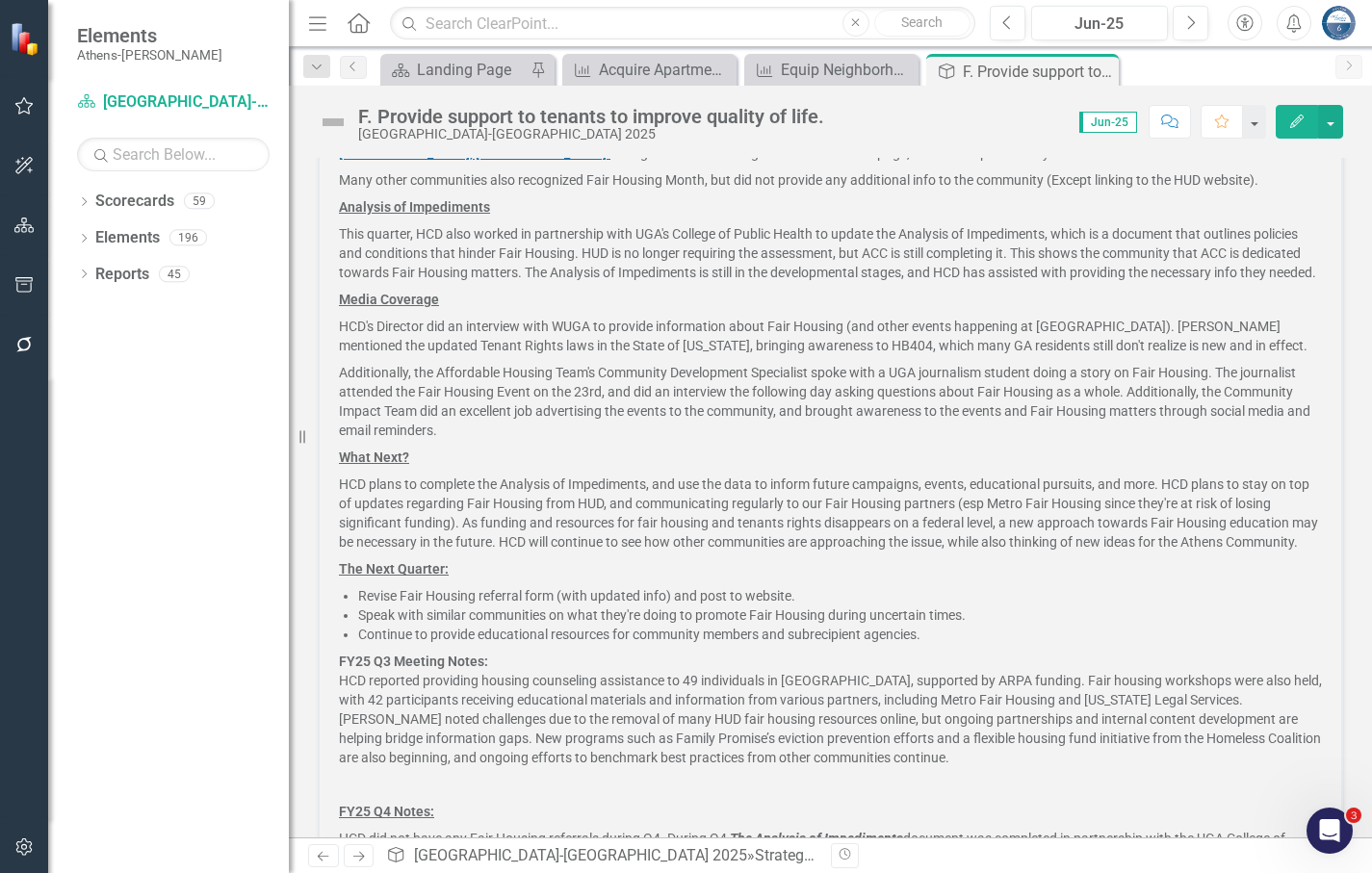 scroll, scrollTop: 2015, scrollLeft: 0, axis: vertical 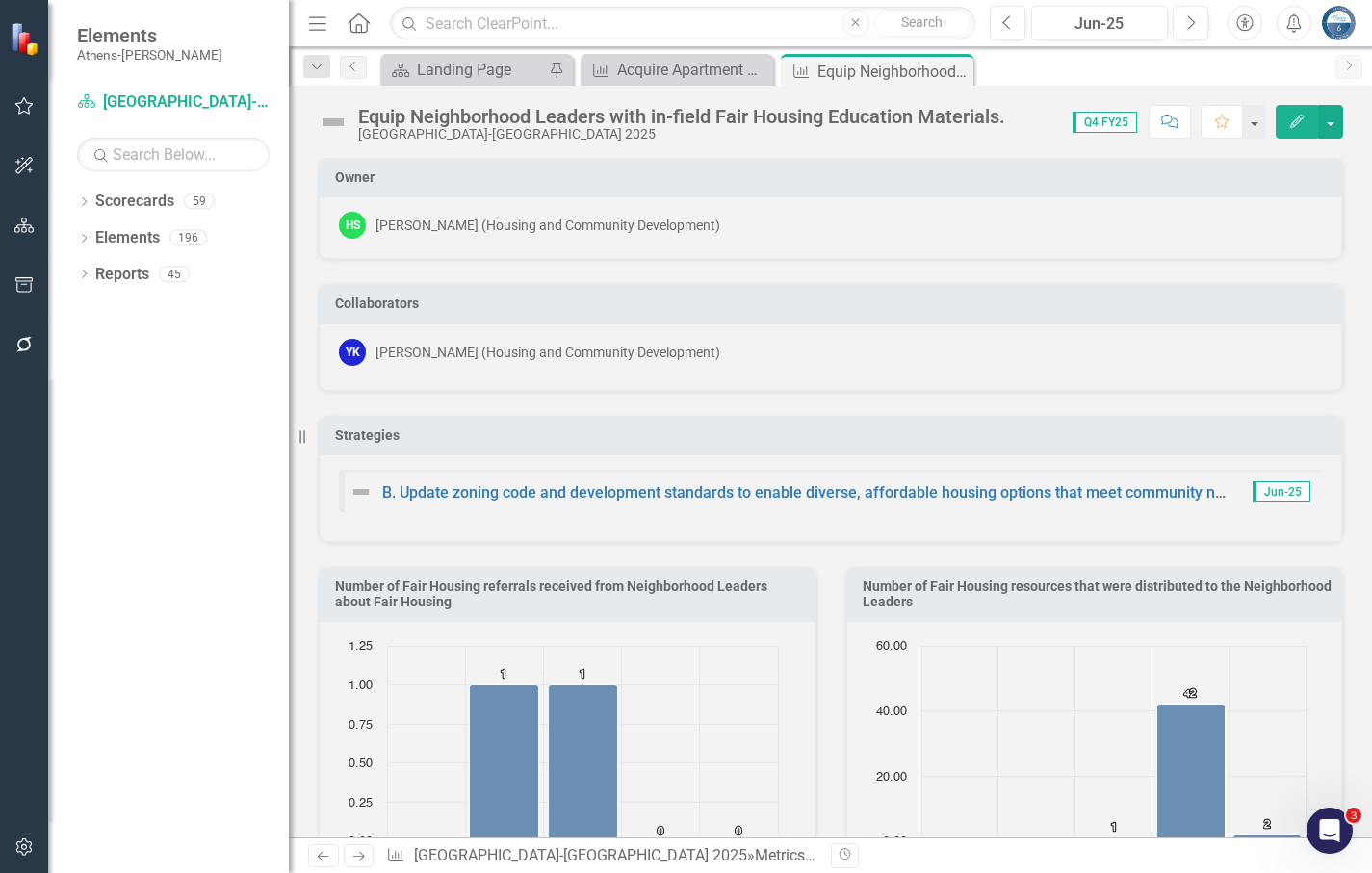 click on "Dropdown Scorecards 59 Dropdown Athens-Clarke County 2026 Performance Measures (Alexis) Athens-Clarke County 2026  Budget in Brief Countywide Data Strategy Dropdown Athens-Clarke County 2025 Dropdown Athens-Clarke County Strategic Plan: Report Athens-Clarke County Strategic Plan: Report (no blanks) Athens-Report Landing Page:  Athens-Report Landing Page:  (2024) Athens-Report Landing Page:  (2025) Athens-Report Landing Page: (Rev2) Manager's Office Athens-Clarke County: Priorities Dropdown Airport Airport Performance Measures Dropdown Animal Services Animal Services: Expenditure FY25 Animal Services (stakeholder theory) Animal Services (SCORES Analysis) Auditor's Office Dropdown Budget and Strategic Analysis What Works Cities: WWC Budget Planning 2022 Building Inspection Dropdown Central Services (CS) (CS) Budget (CS) Landscape Management (CS) Facilities Management (CS) Fleet Management (CS) Internal Support (CS) Parklets (CS) College Square Corrections Communications Economic Development Elections Office IT" at bounding box center [168, 529] 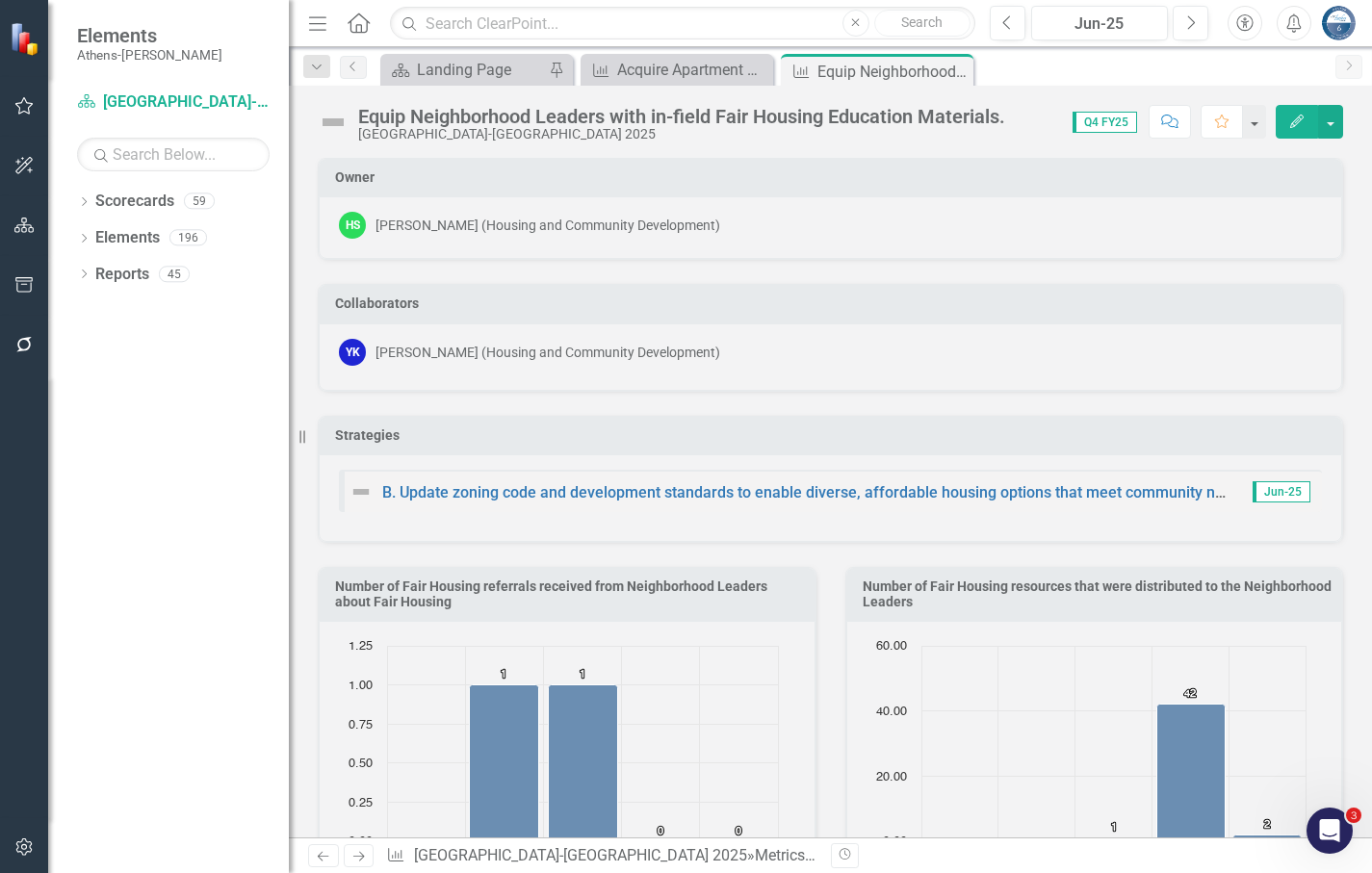 click on "Resize" at bounding box center (297, 436) 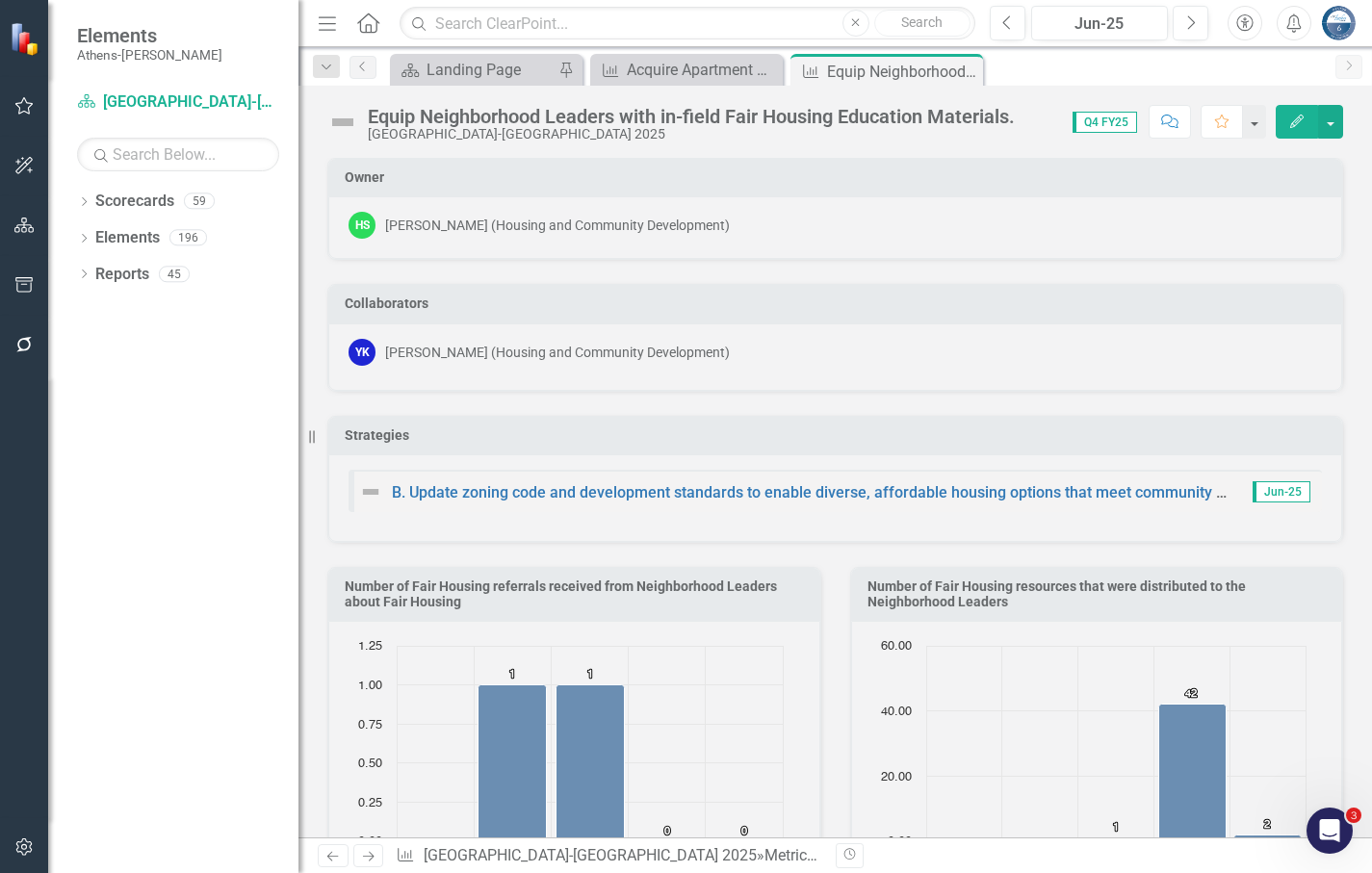 click on "Dropdown Scorecards 59 Dropdown Athens-Clarke County 2026 Performance Measures (Alexis) Athens-Clarke County 2026  Budget in Brief Countywide Data Strategy Dropdown Athens-Clarke County 2025 Dropdown Athens-Clarke County Strategic Plan: Report Athens-Clarke County Strategic Plan: Report (no blanks) Athens-Report Landing Page:  Athens-Report Landing Page:  (2024) Athens-Report Landing Page:  (2025) Athens-Report Landing Page: (Rev2) Manager's Office Athens-Clarke County: Priorities Dropdown Airport Airport Performance Measures Dropdown Animal Services Animal Services: Expenditure FY25 Animal Services (stakeholder theory) Animal Services (SCORES Analysis) Auditor's Office Dropdown Budget and Strategic Analysis What Works Cities: WWC Budget Planning 2022 Building Inspection Dropdown Central Services (CS) (CS) Budget (CS) Landscape Management (CS) Facilities Management (CS) Fleet Management (CS) Internal Support (CS) Parklets (CS) College Square Corrections Communications Economic Development Elections Office IT" at bounding box center [173, 529] 